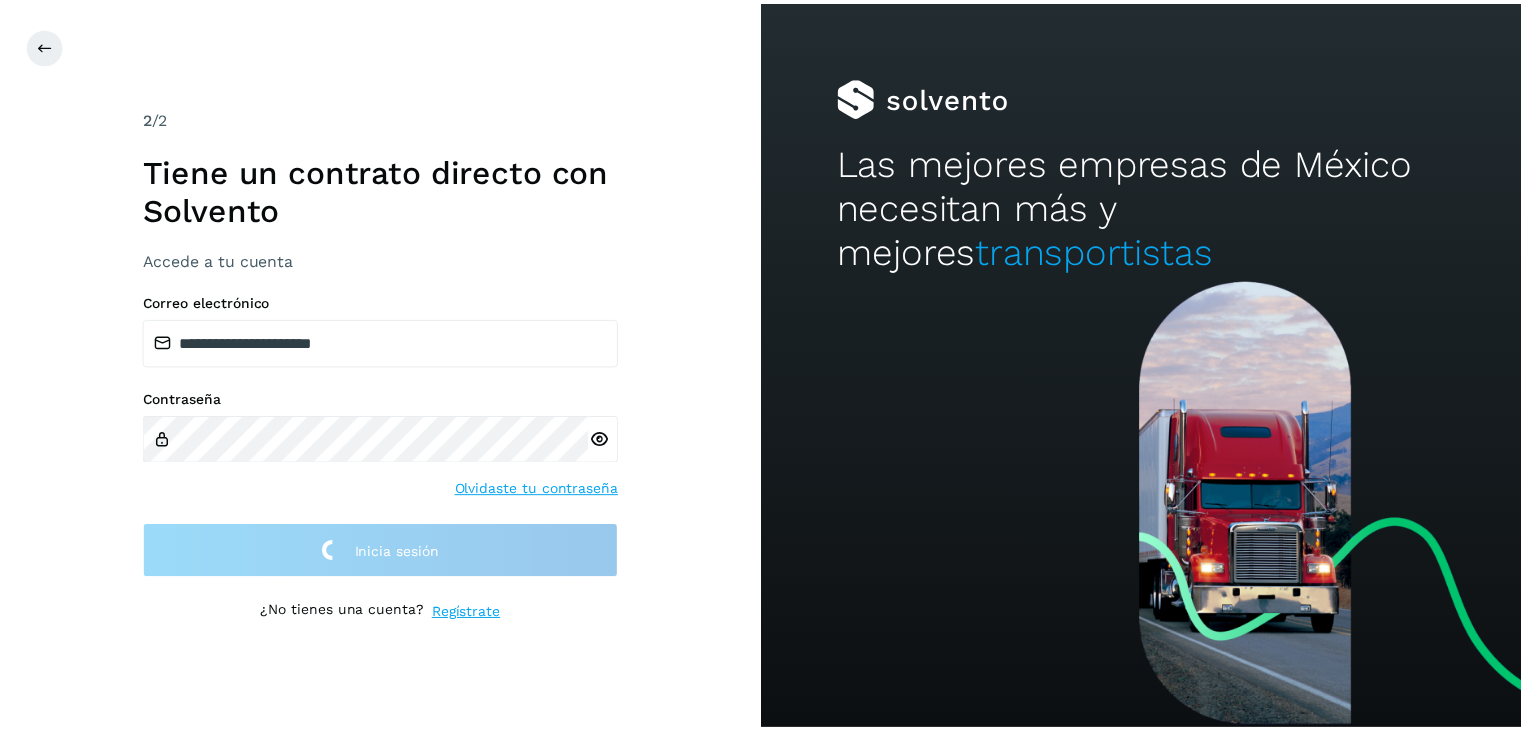 scroll, scrollTop: 0, scrollLeft: 0, axis: both 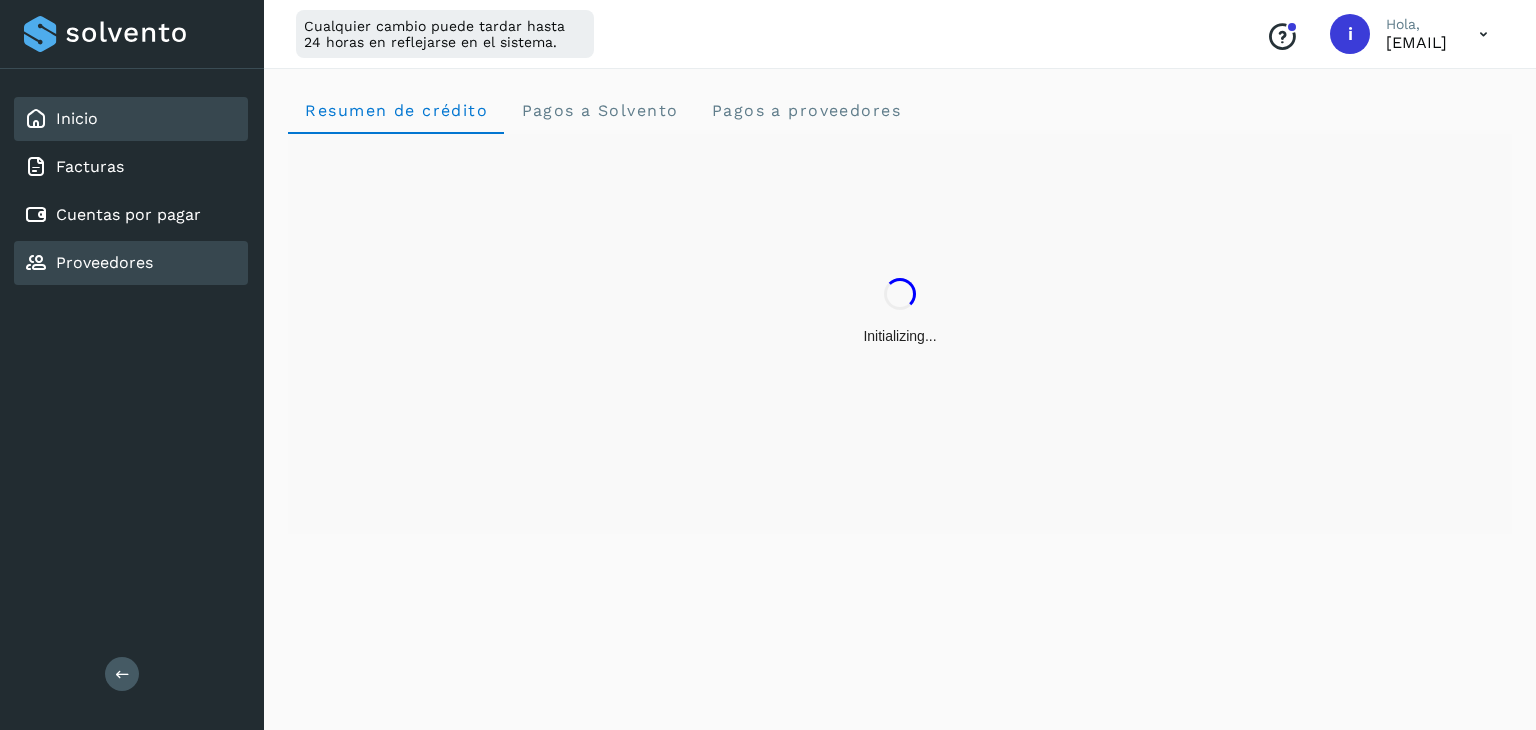 click on "Proveedores" 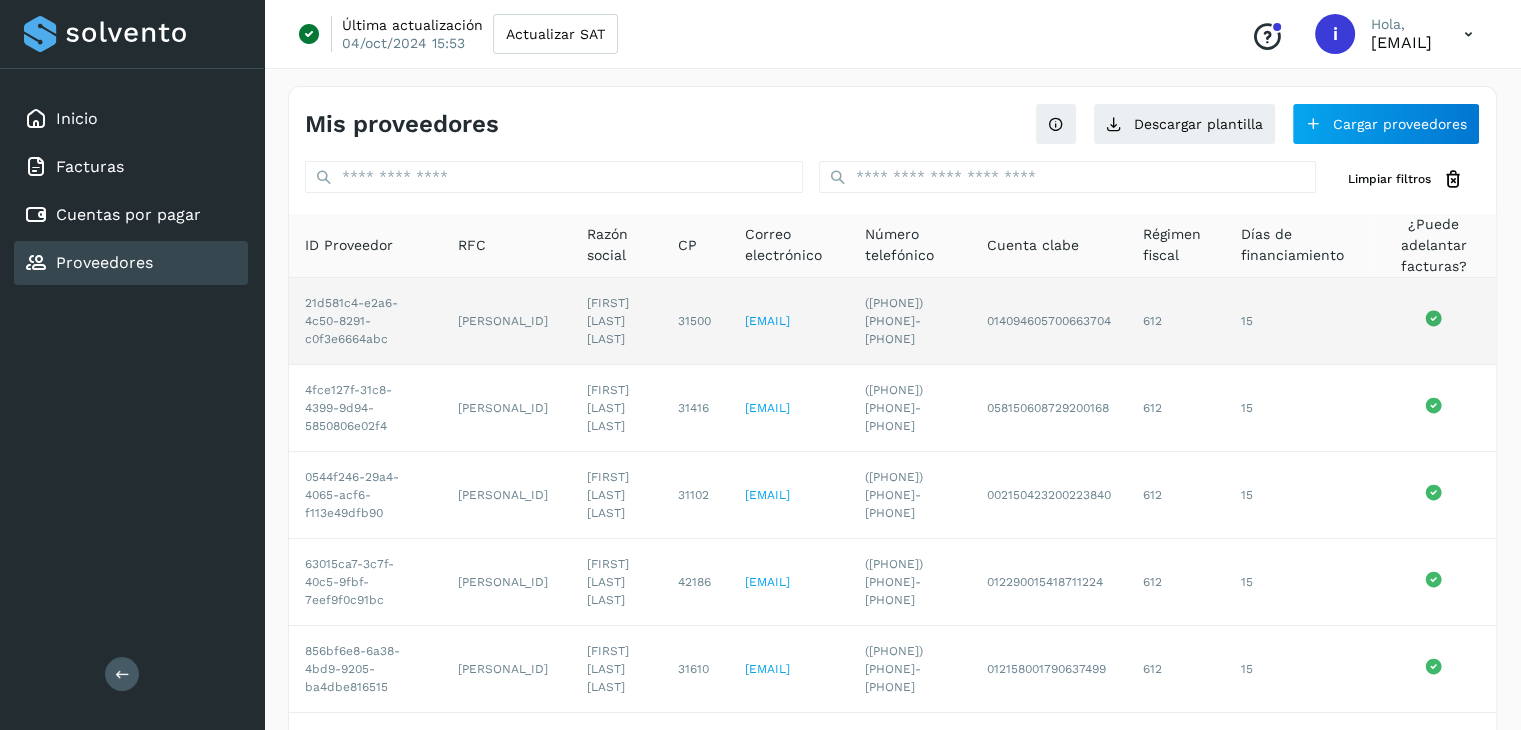 scroll, scrollTop: 0, scrollLeft: 0, axis: both 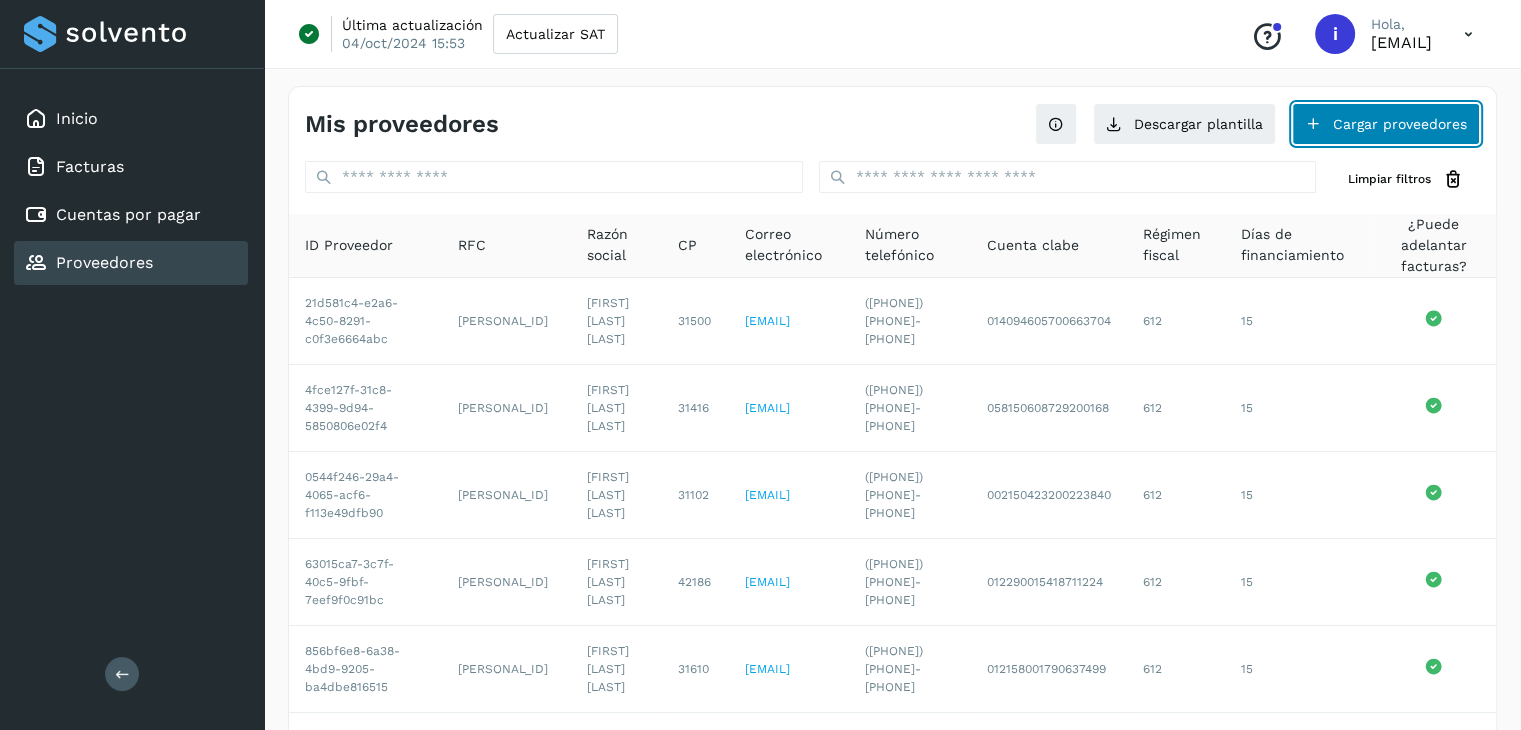click on "Cargar proveedores" at bounding box center [1386, 124] 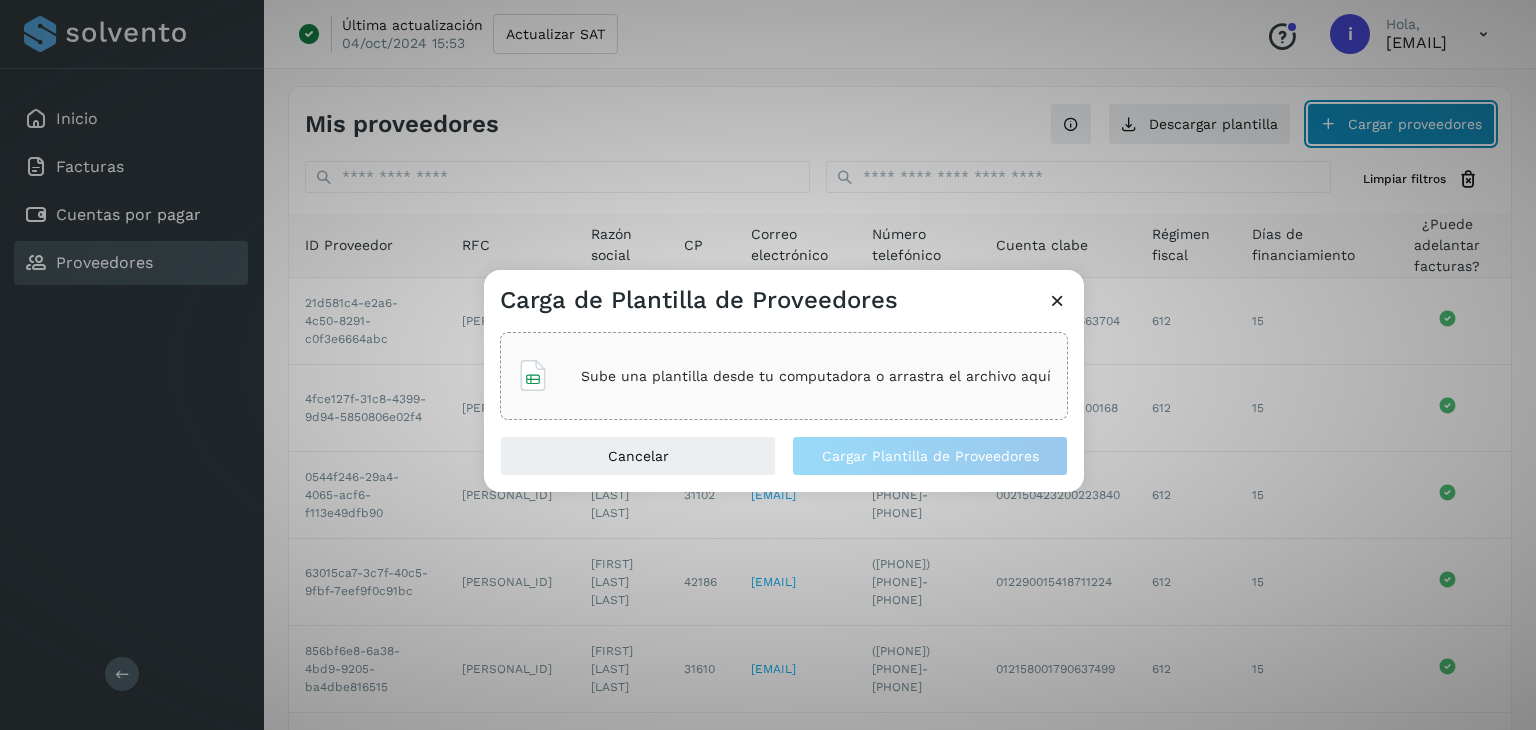 scroll, scrollTop: 0, scrollLeft: 40, axis: horizontal 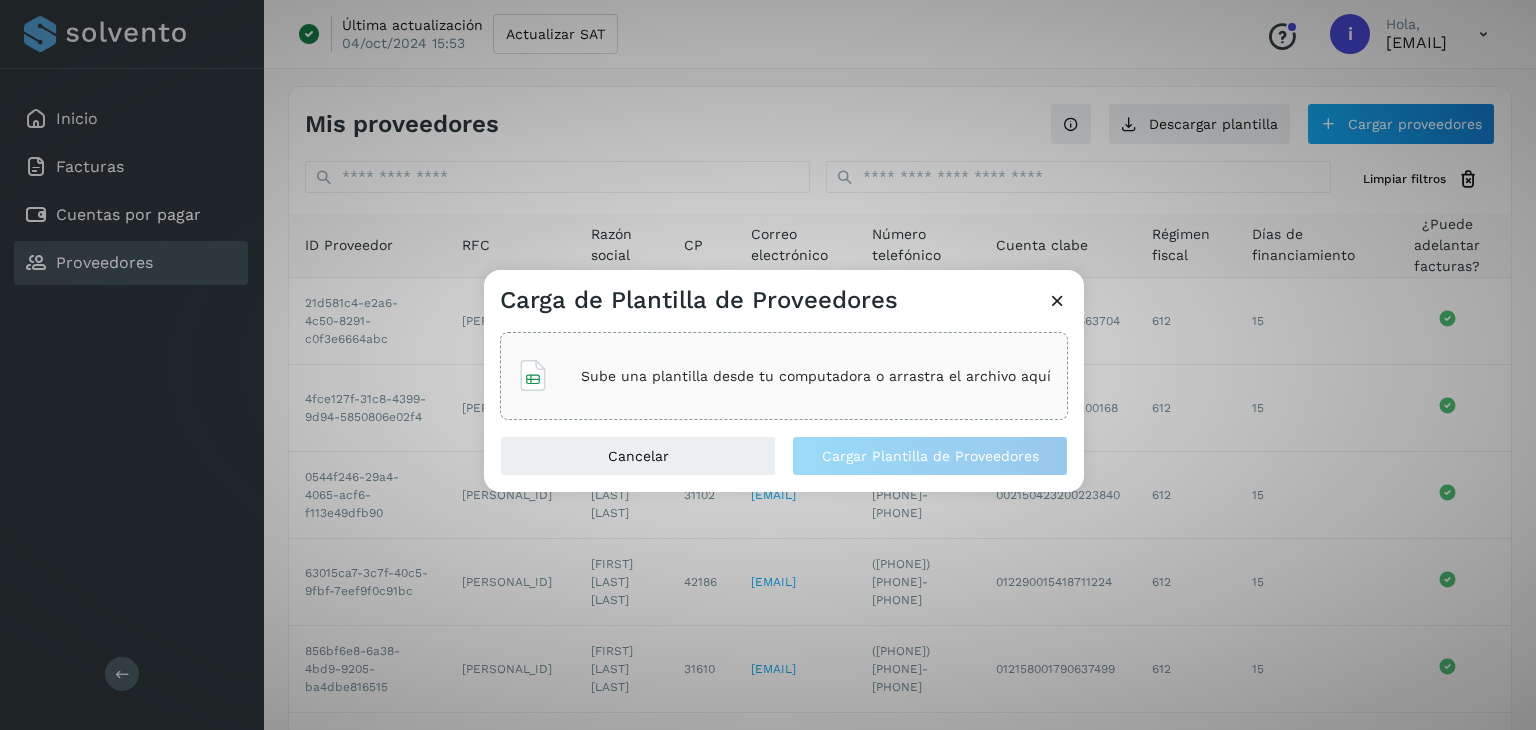 click at bounding box center (1057, 300) 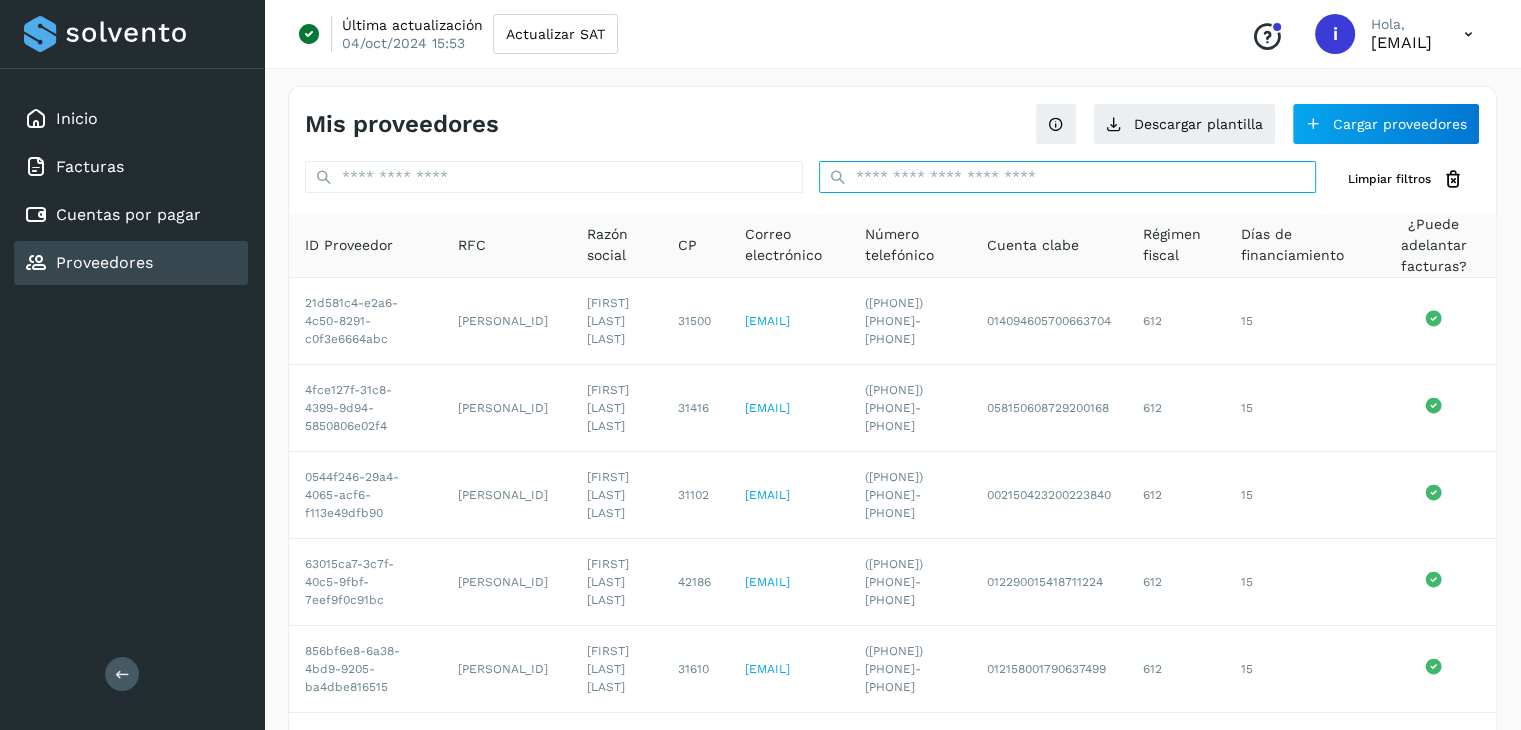 click at bounding box center (1068, 177) 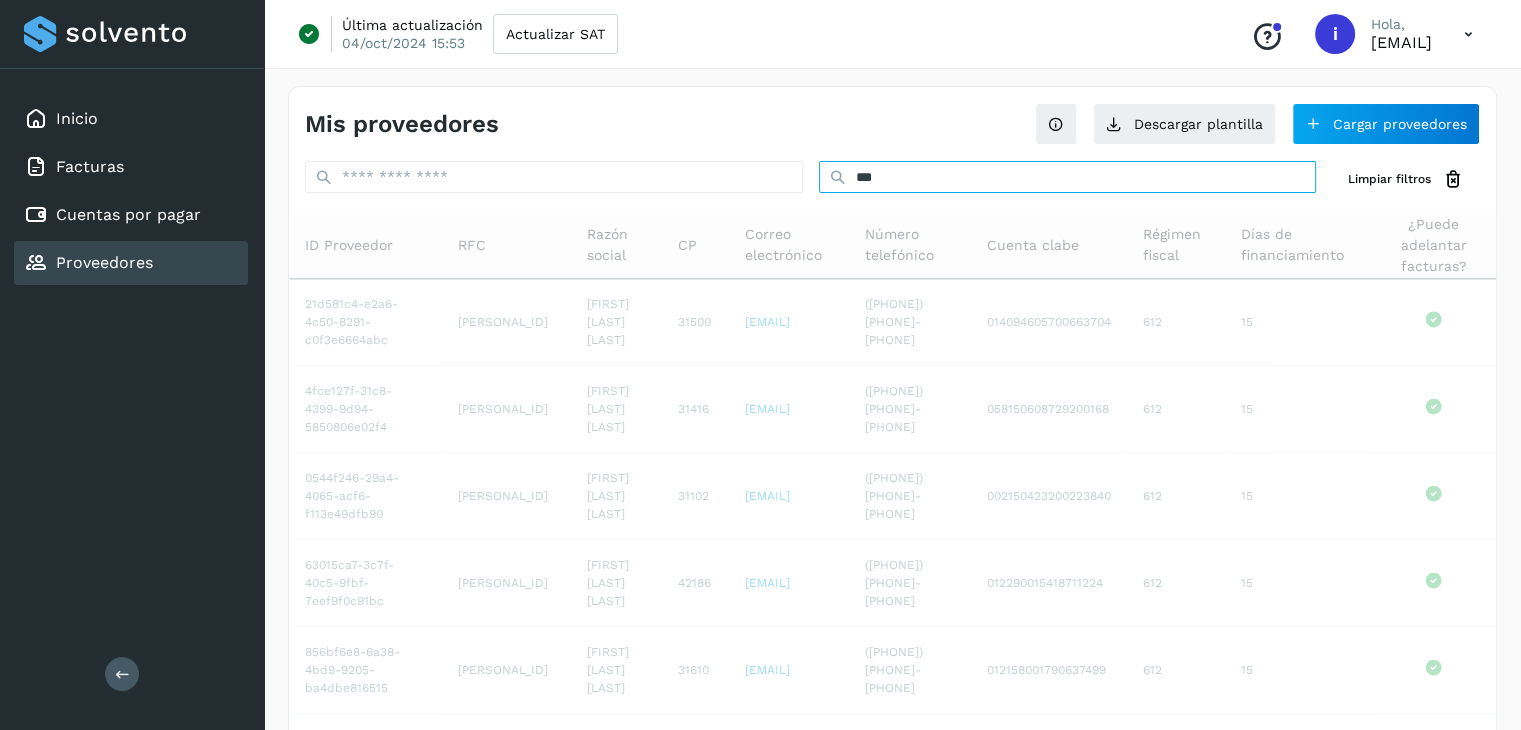 scroll, scrollTop: 0, scrollLeft: 0, axis: both 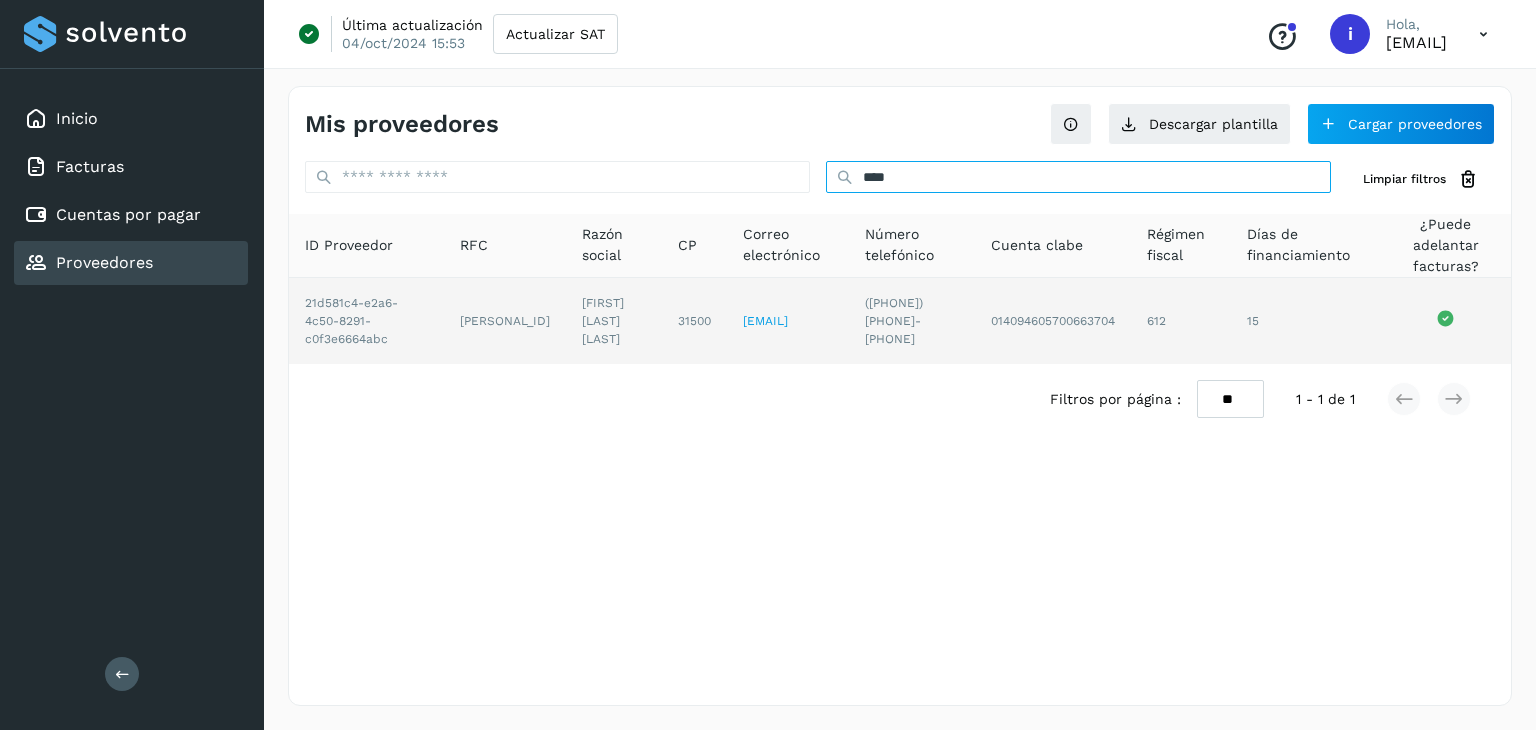 type on "****" 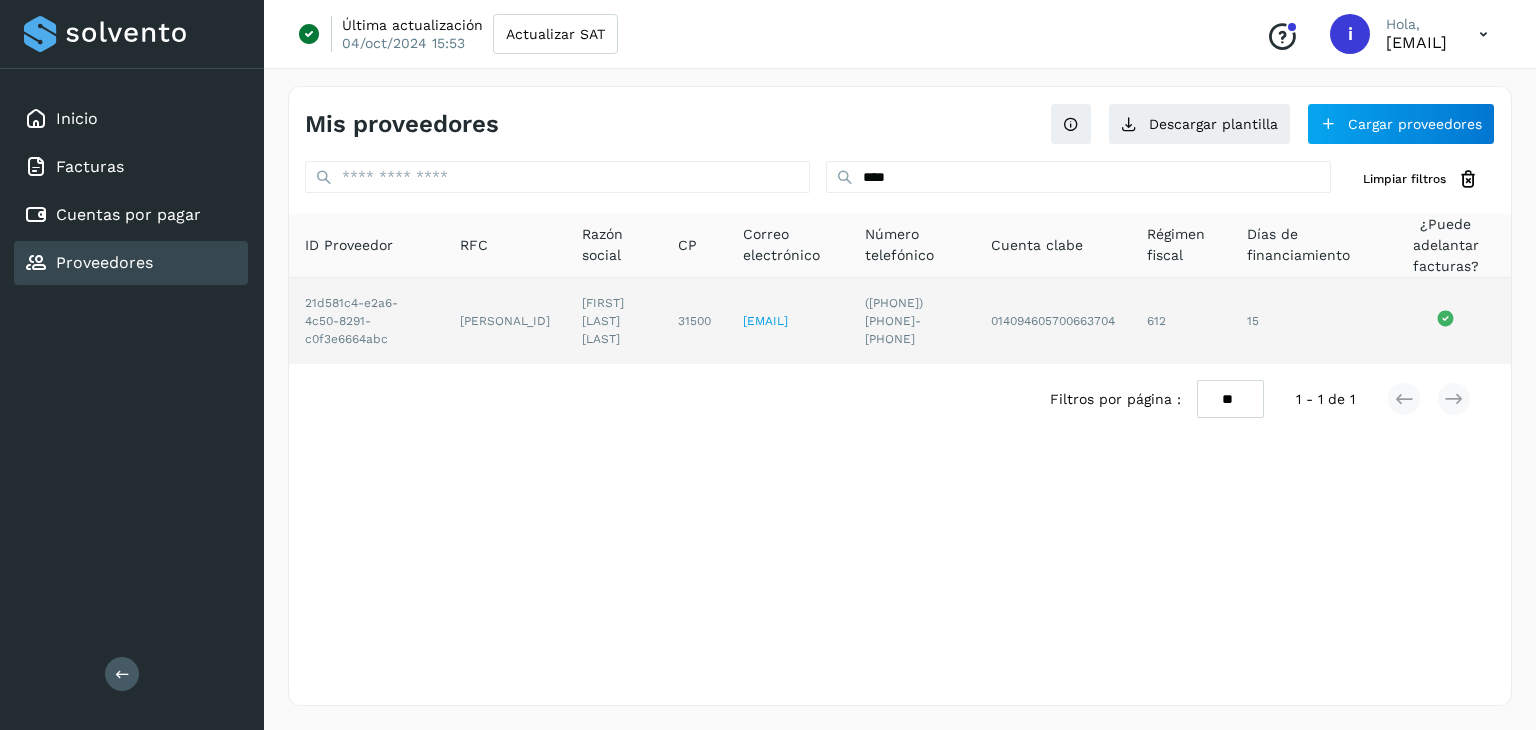 click on "15" 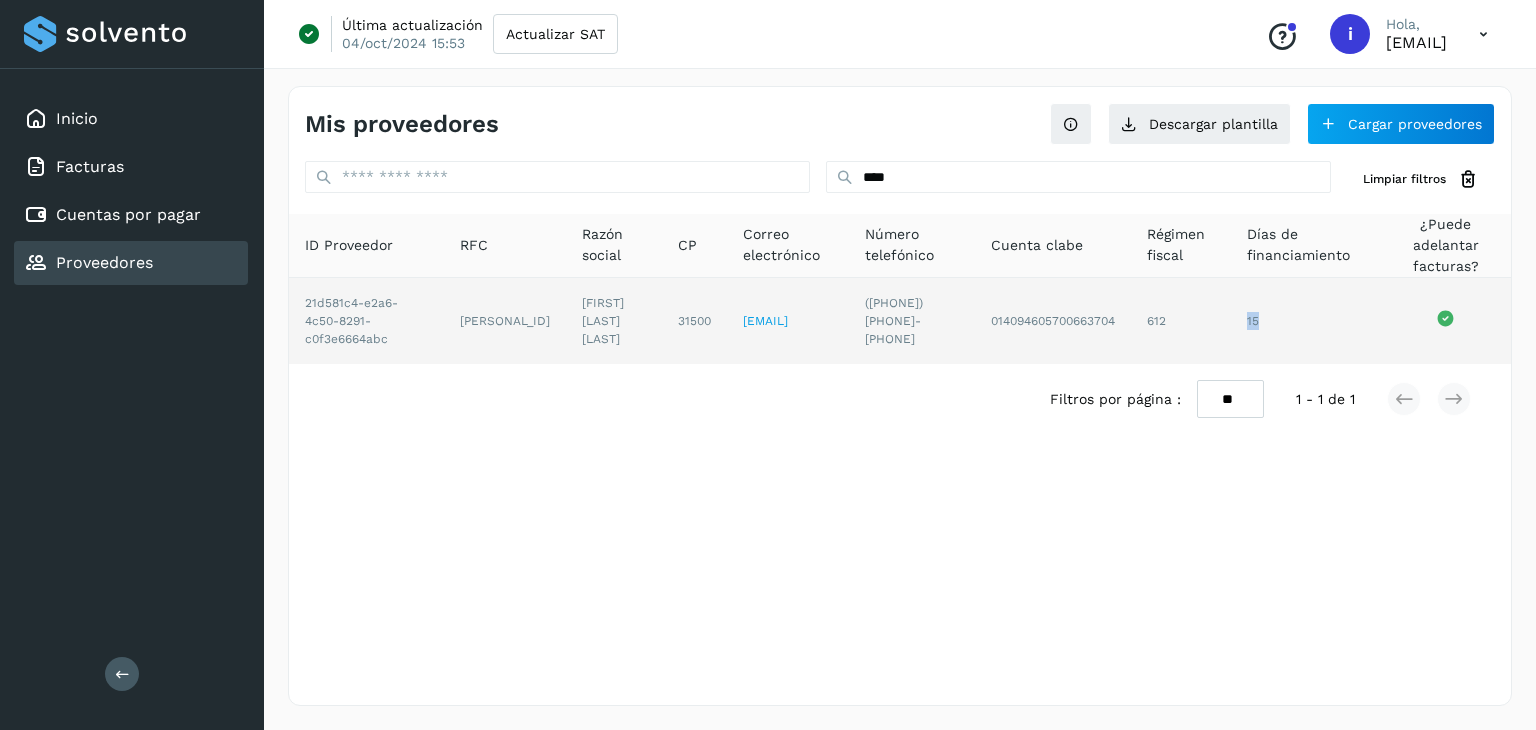 click on "15" 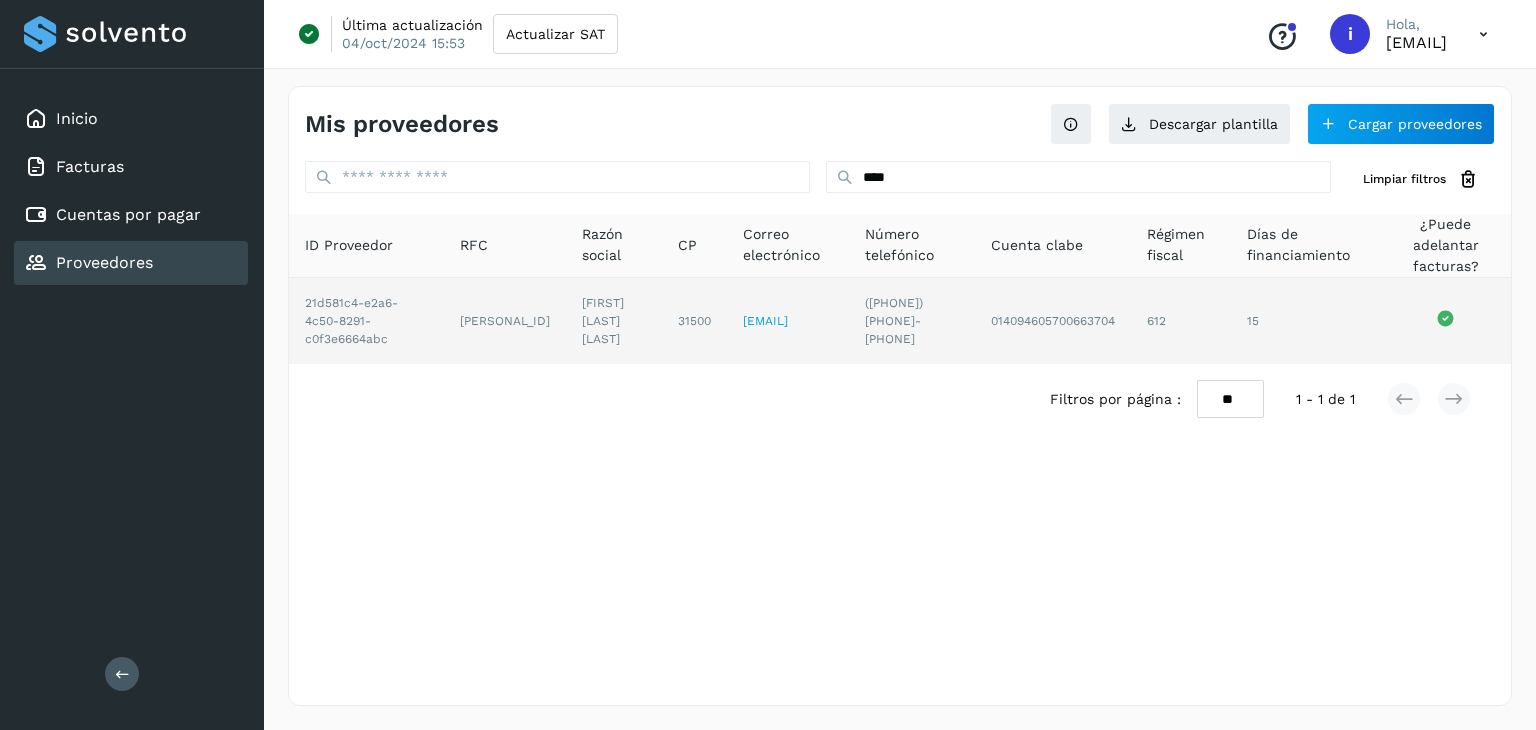 click on "[EMAIL]" 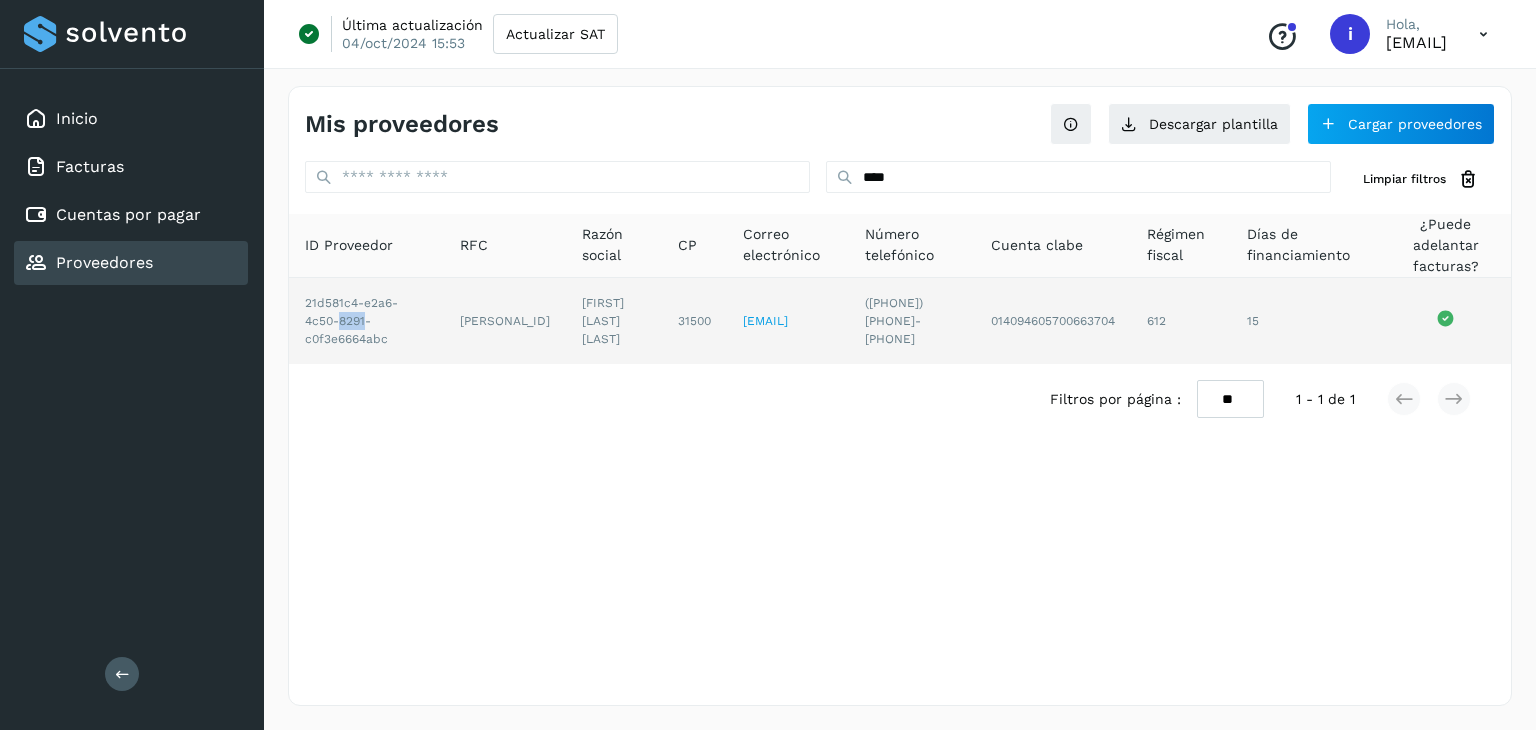 click on "21d581c4-e2a6-4c50-8291-c0f3e6664abc" 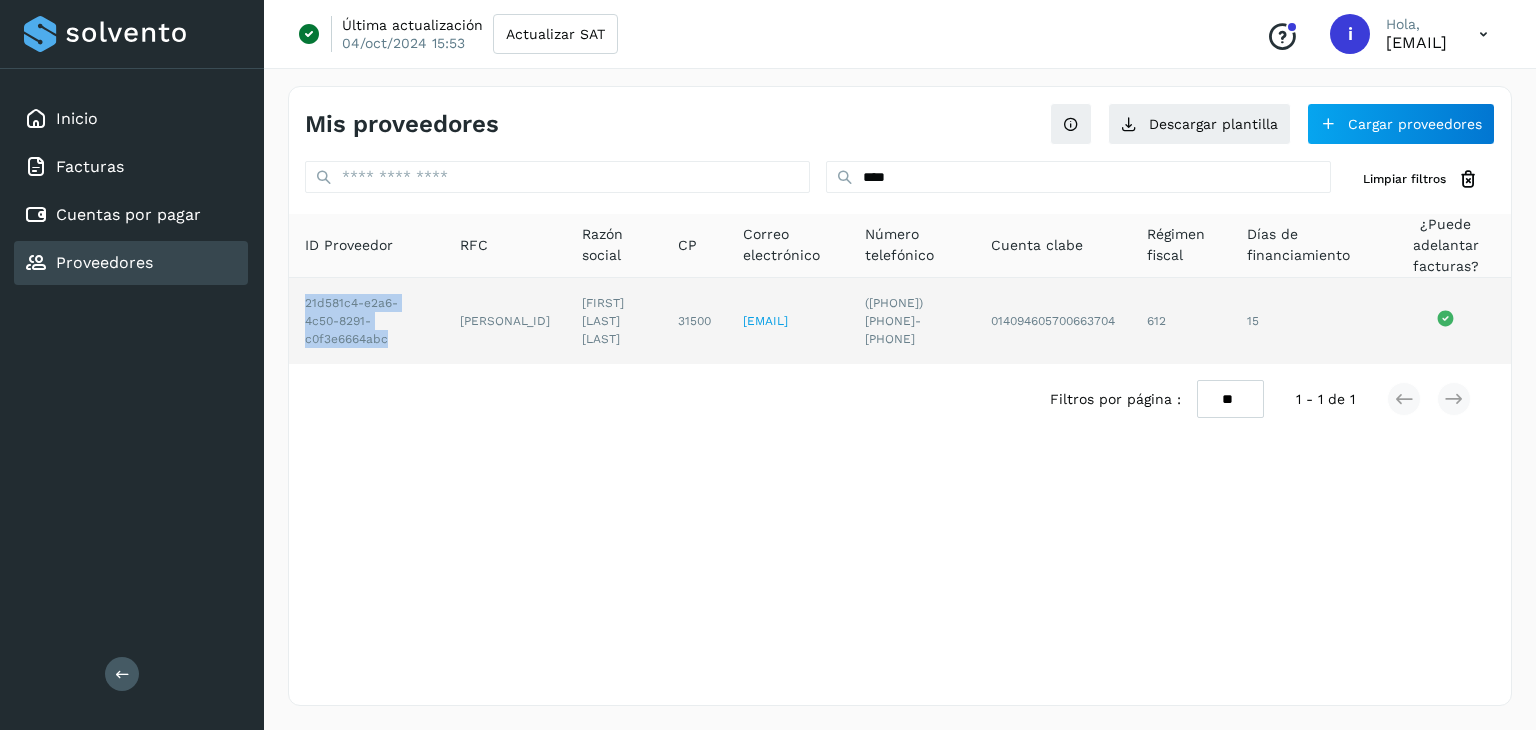 drag, startPoint x: 387, startPoint y: 348, endPoint x: 301, endPoint y: 313, distance: 92.84934 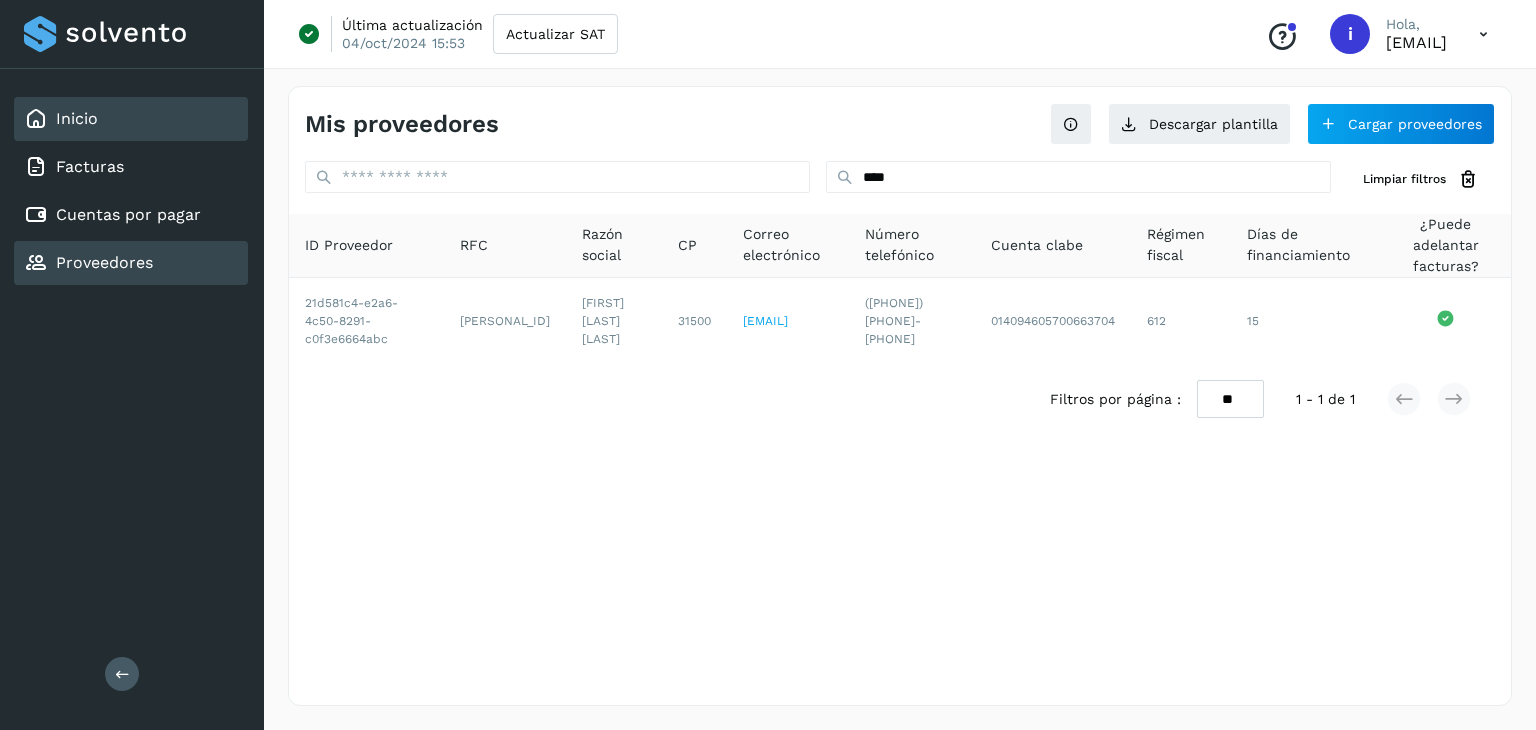 click on "Inicio" 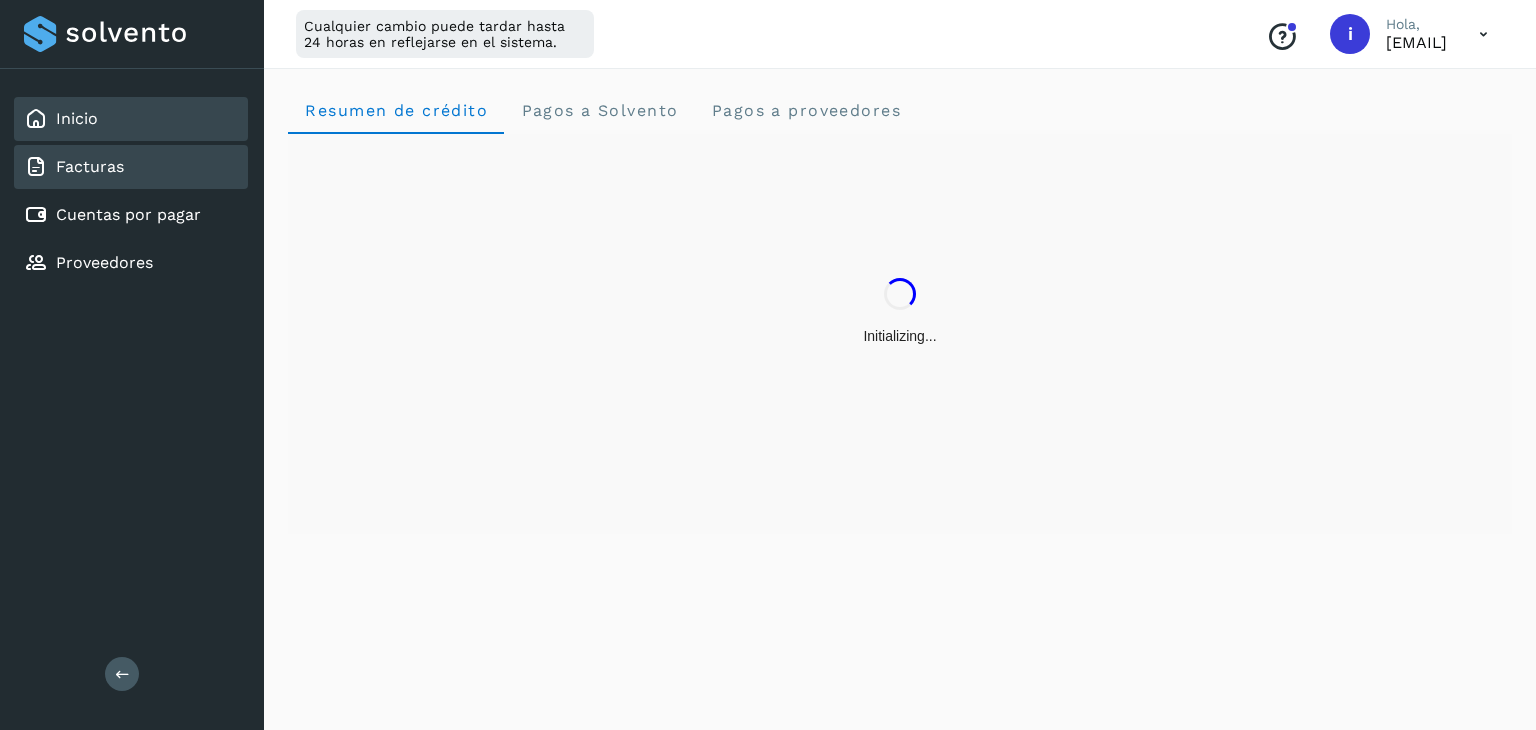 click on "Facturas" at bounding box center [90, 166] 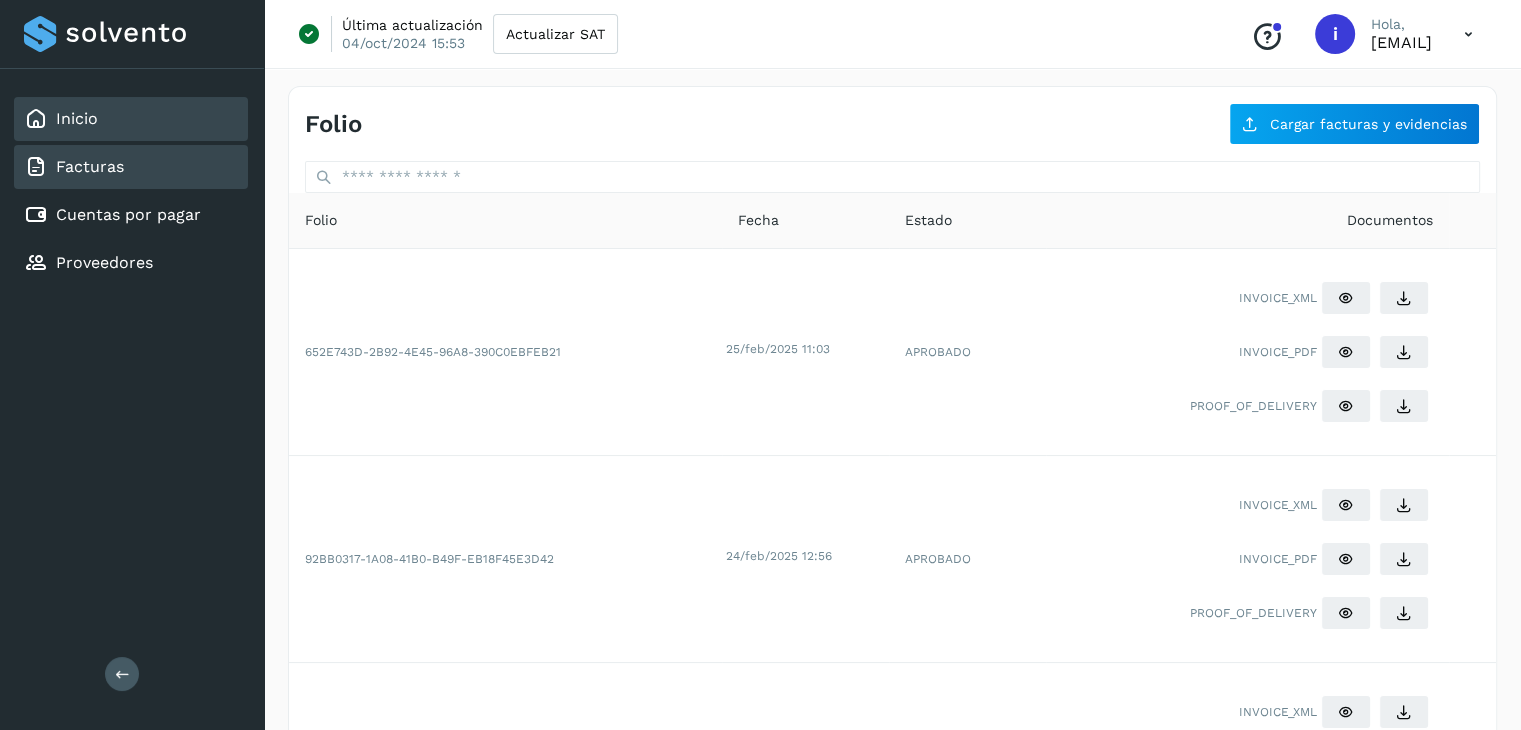 click on "Inicio" 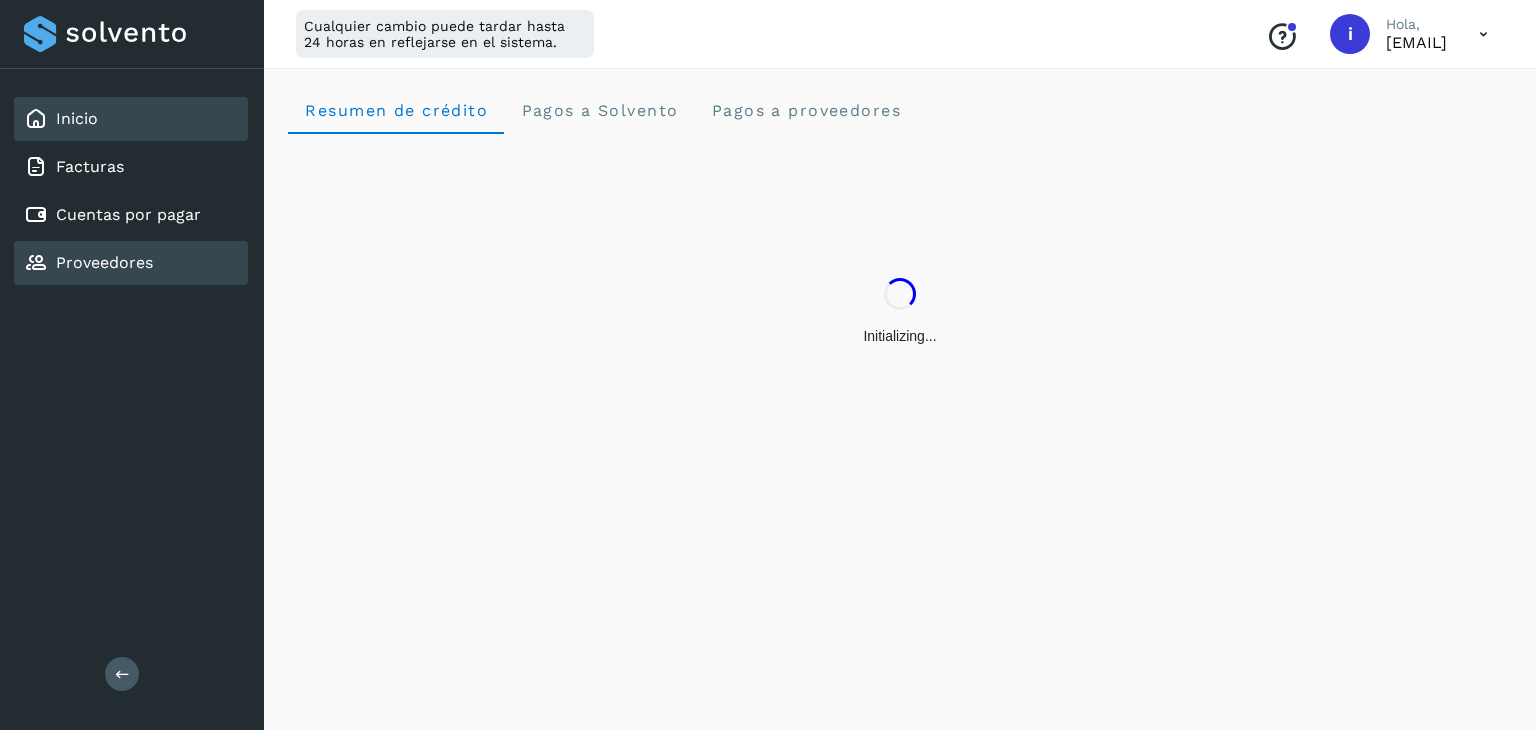 click on "Proveedores" at bounding box center [104, 262] 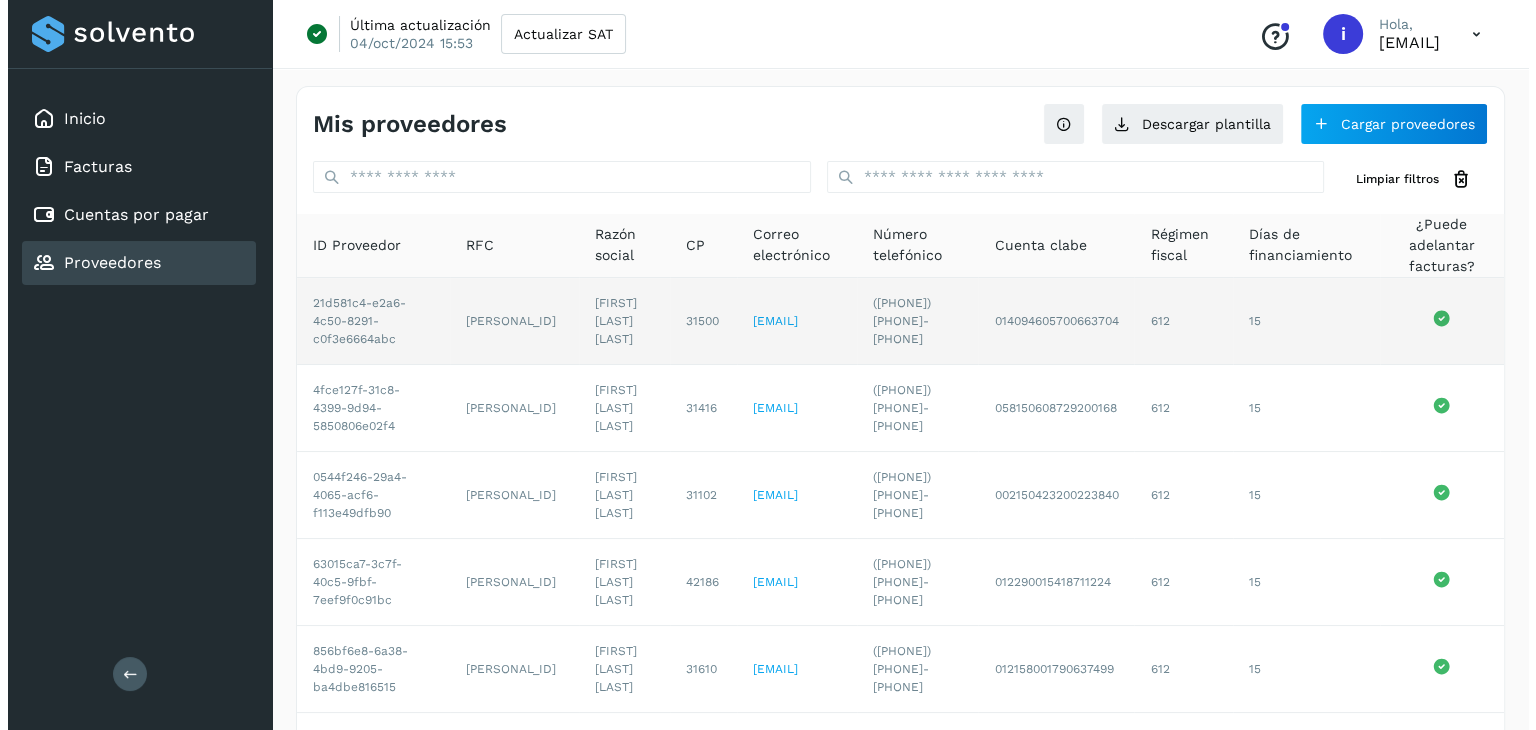 scroll, scrollTop: 0, scrollLeft: 56, axis: horizontal 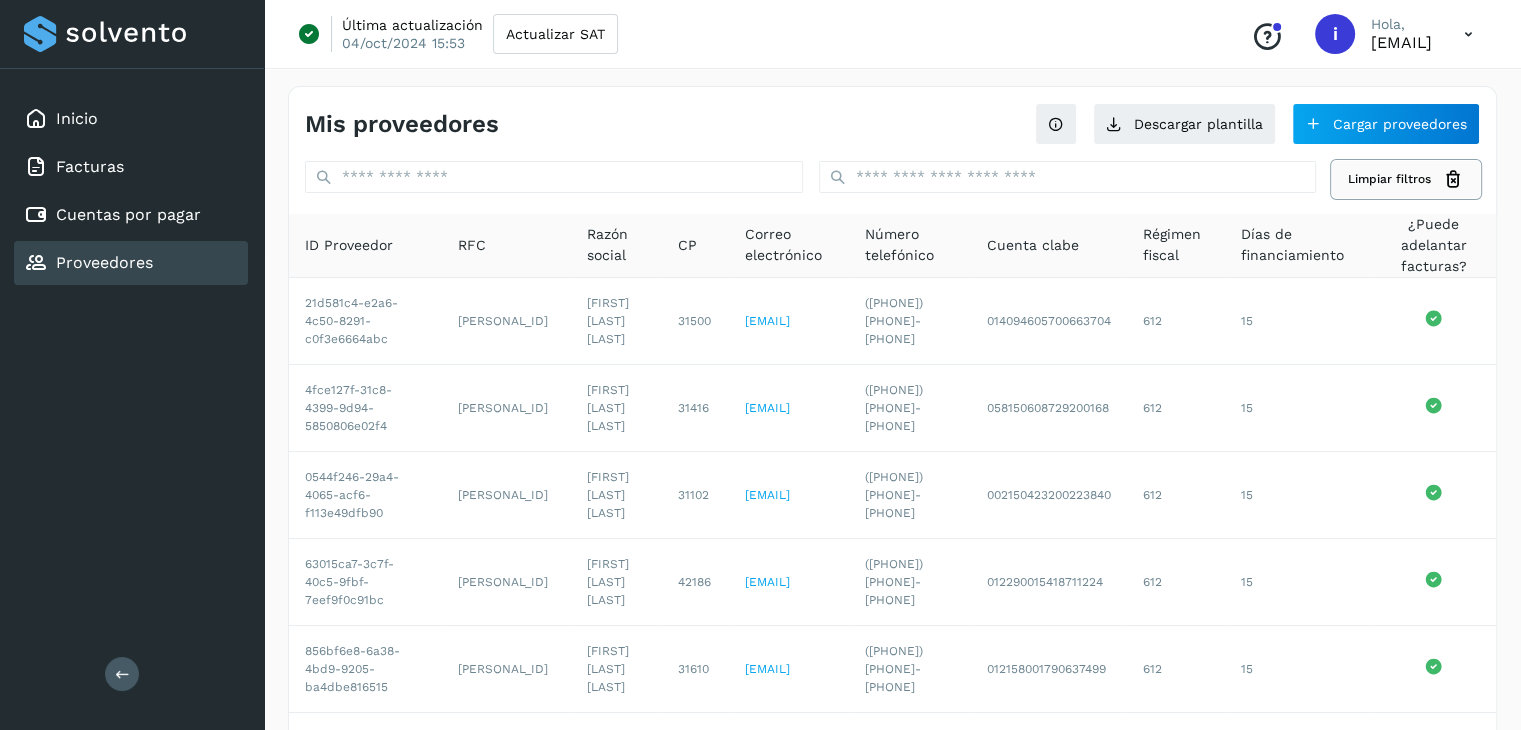 click on "Limpiar filtros" 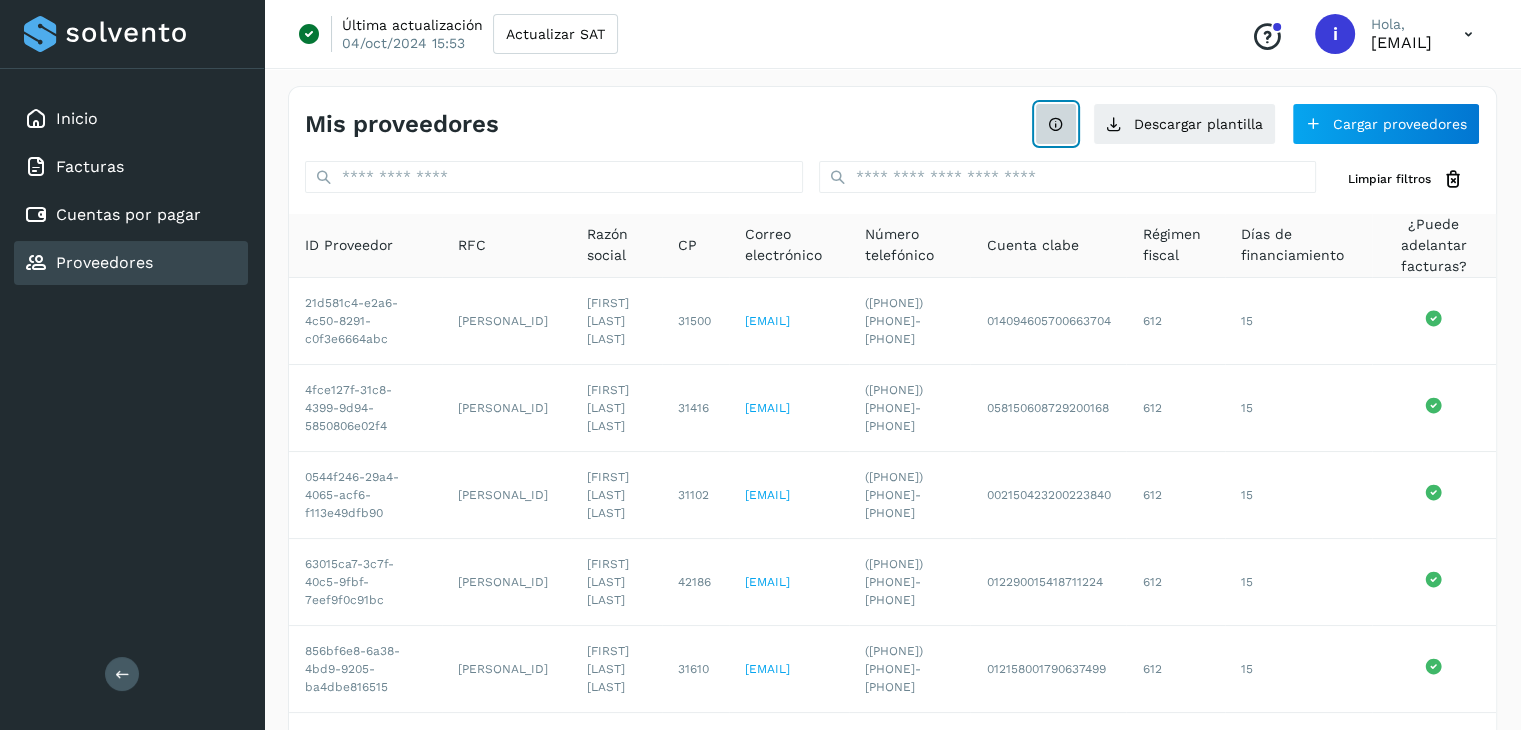 click at bounding box center (1056, 124) 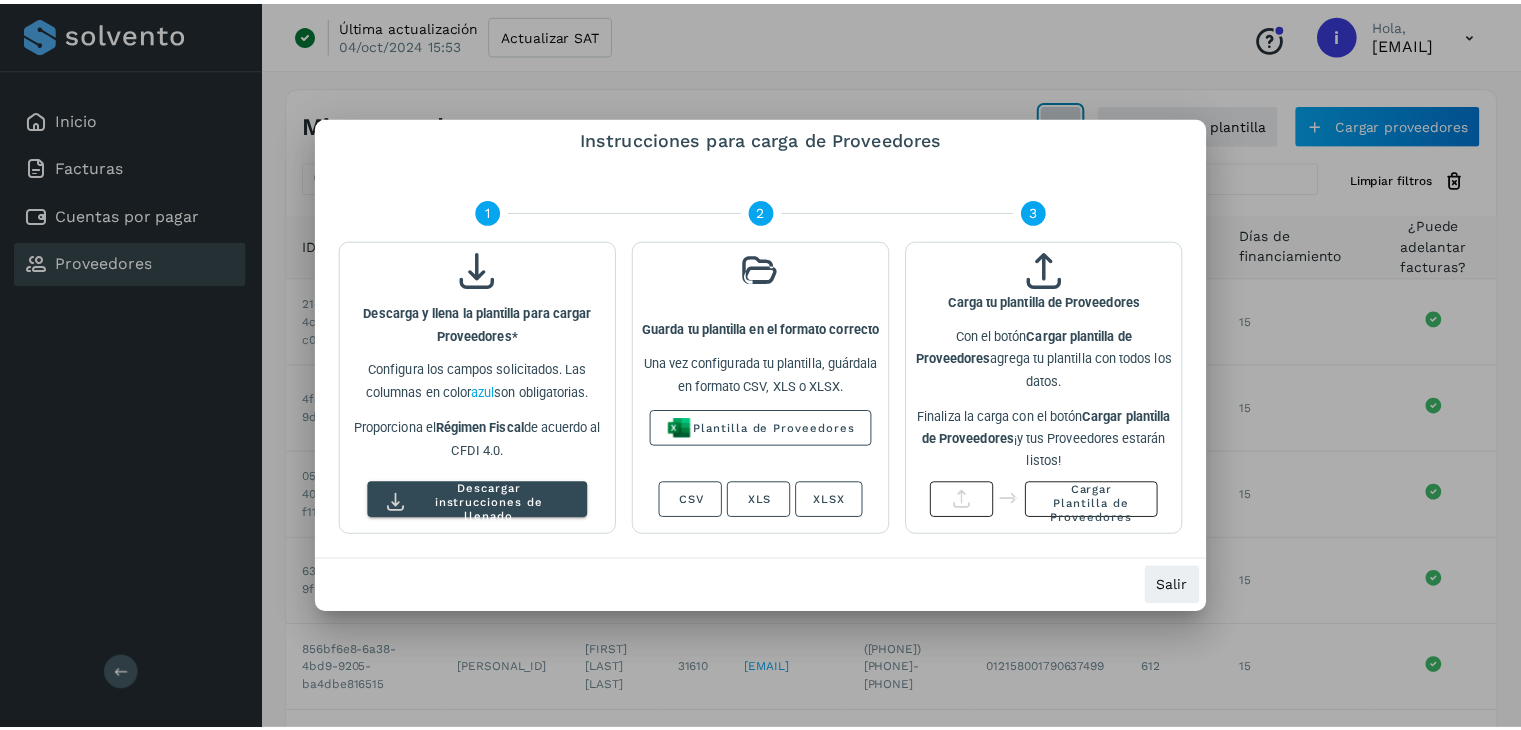 scroll, scrollTop: 0, scrollLeft: 40, axis: horizontal 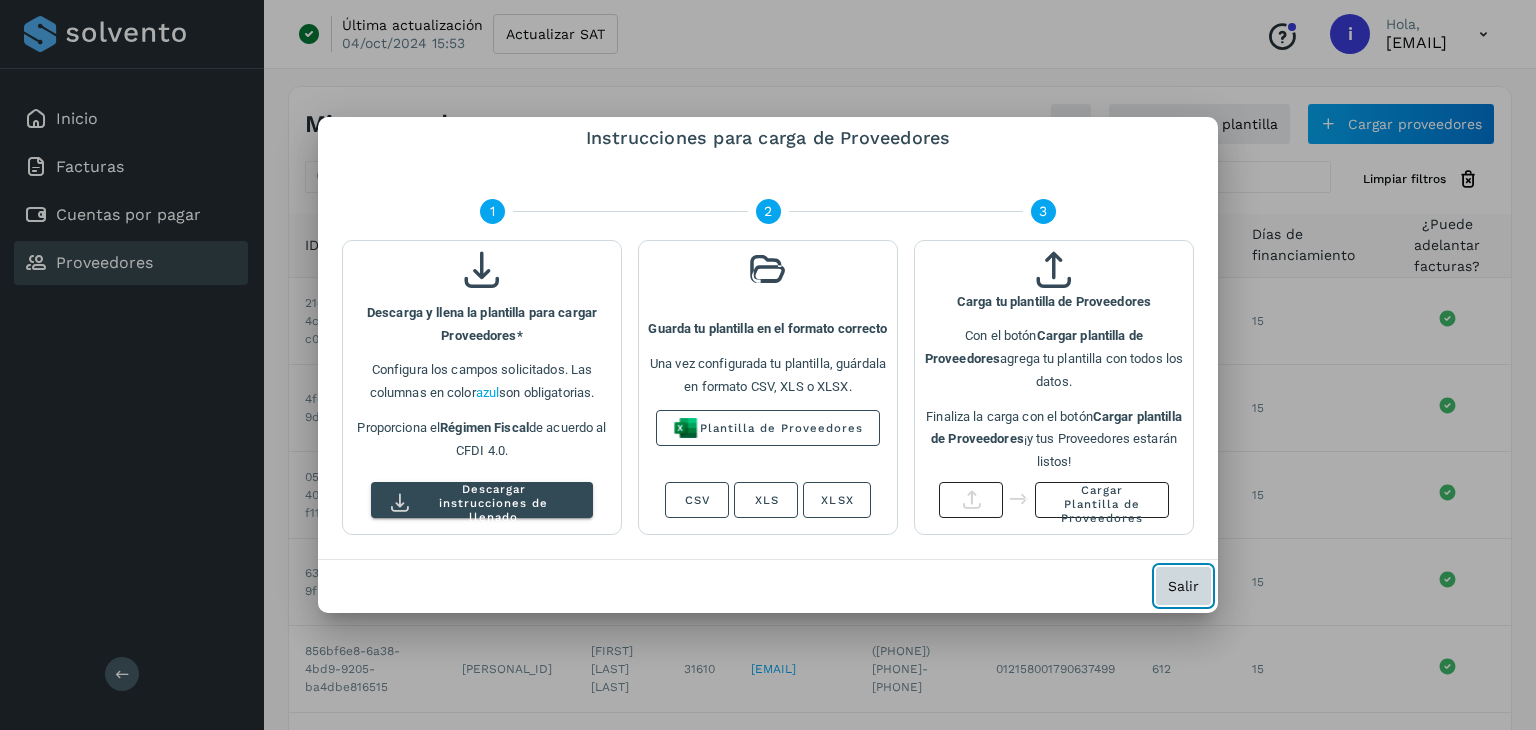 click on "Salir" 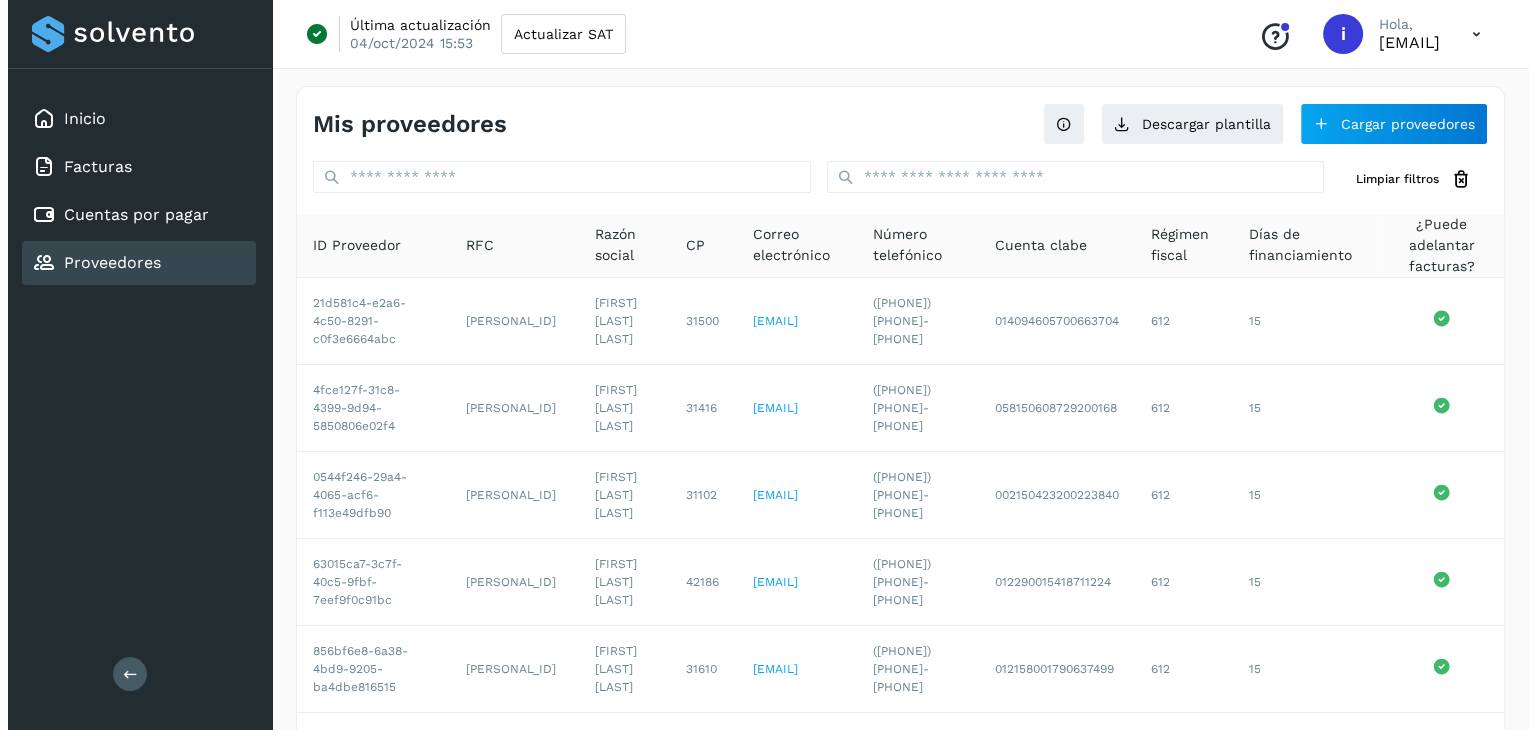 scroll, scrollTop: 0, scrollLeft: 56, axis: horizontal 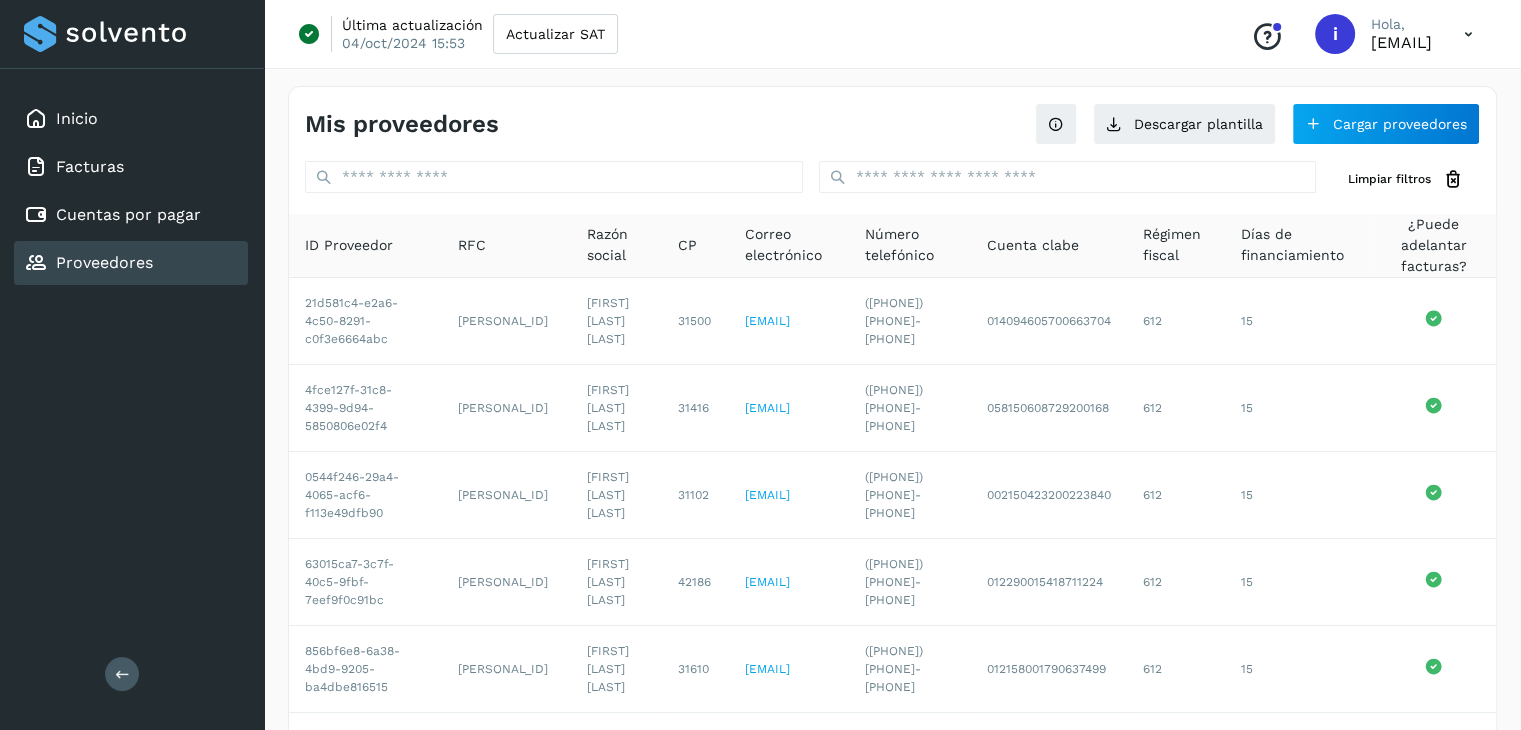 click on "Conoce nuestros beneficios
i Hola, [EMAIL]" at bounding box center (1362, 34) 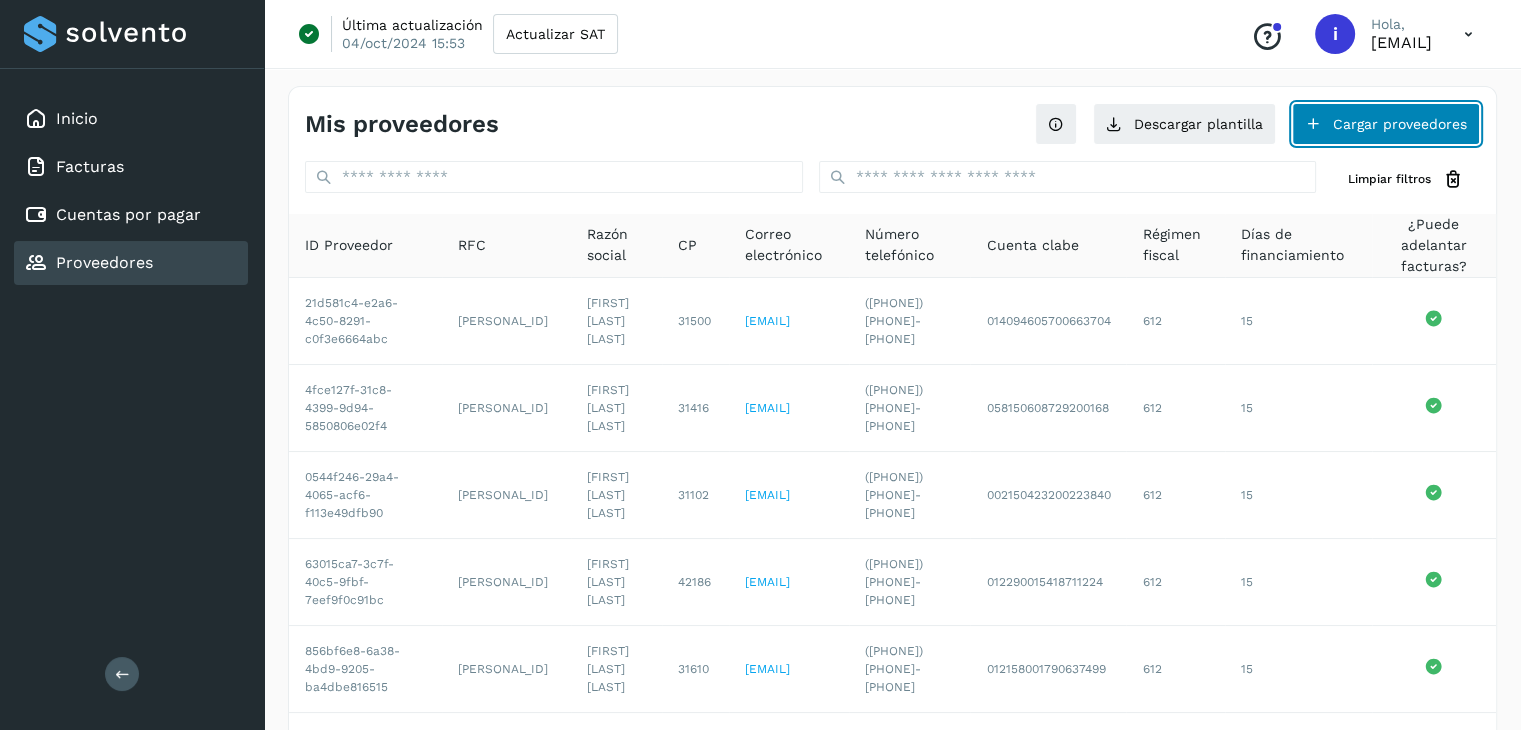click on "Cargar proveedores" at bounding box center [1386, 124] 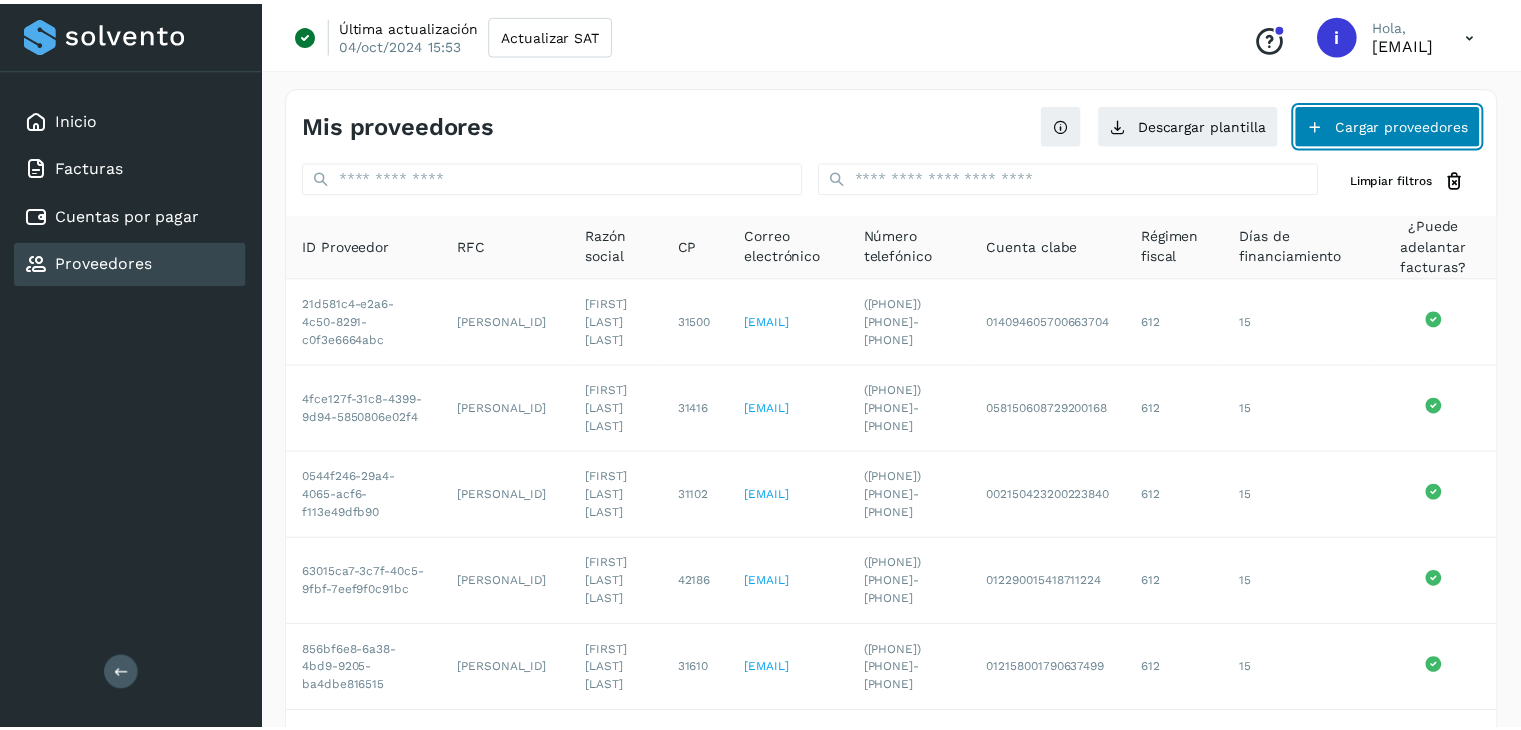 scroll, scrollTop: 0, scrollLeft: 40, axis: horizontal 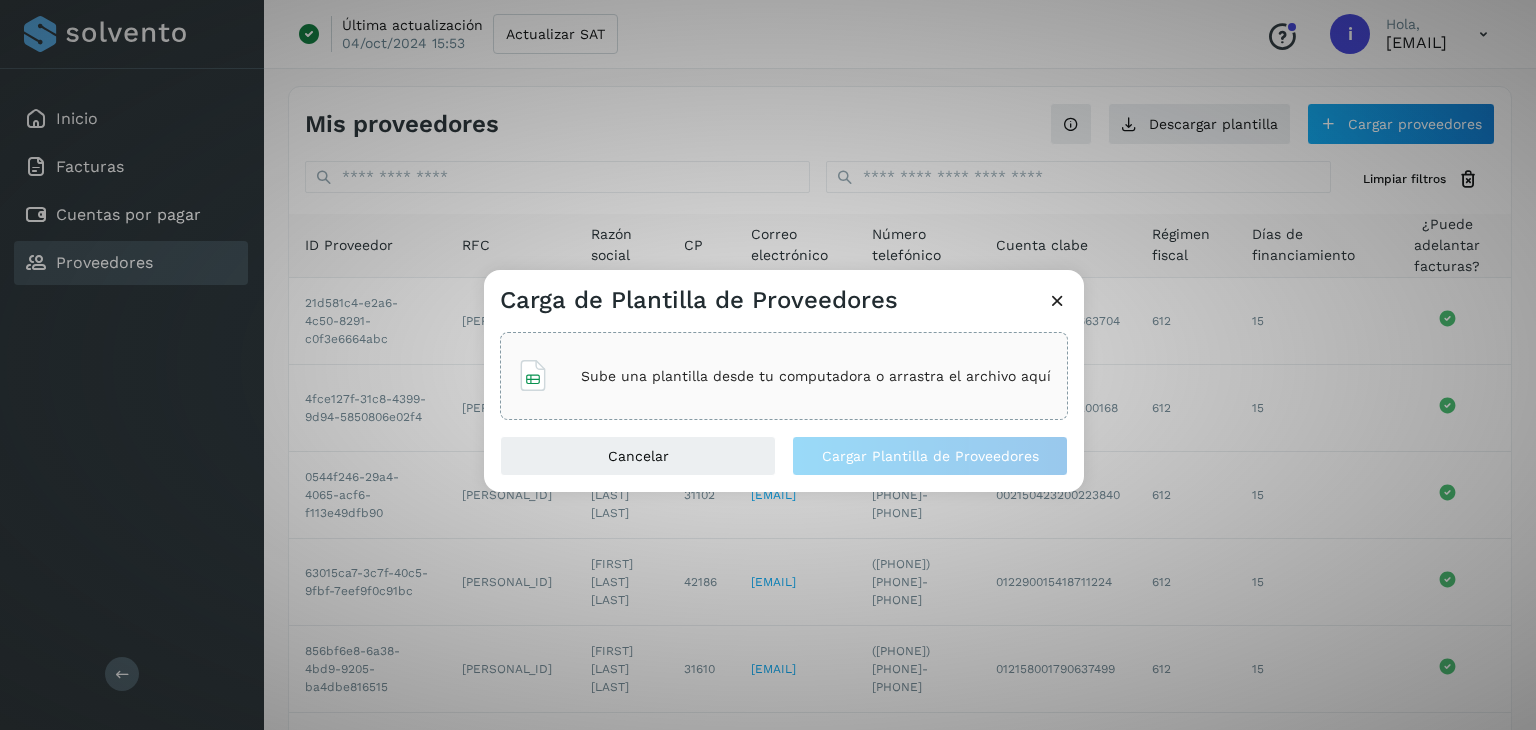 click on "Sube una plantilla desde tu computadora o arrastra el archivo aquí" at bounding box center (816, 376) 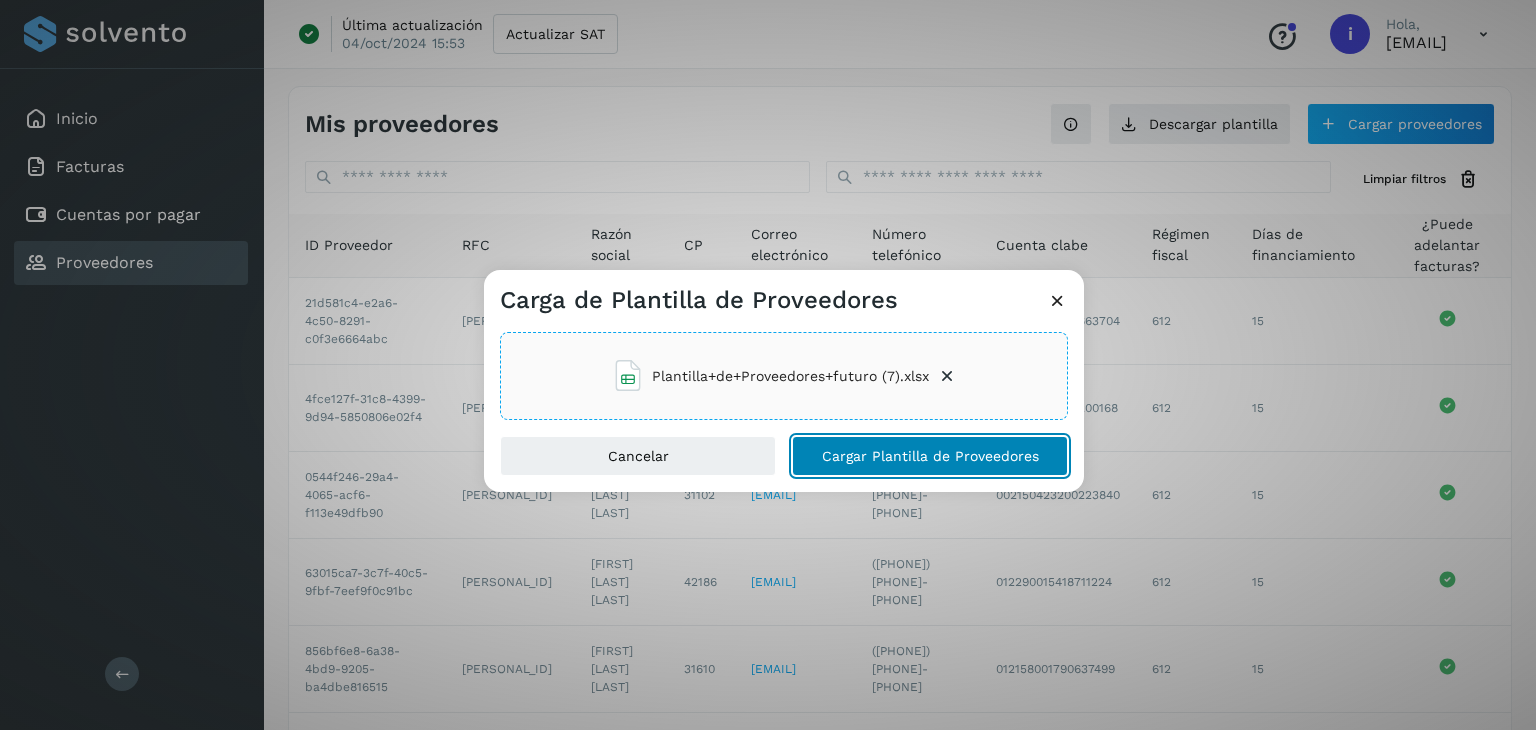 click on "Cargar Plantilla de Proveedores" 